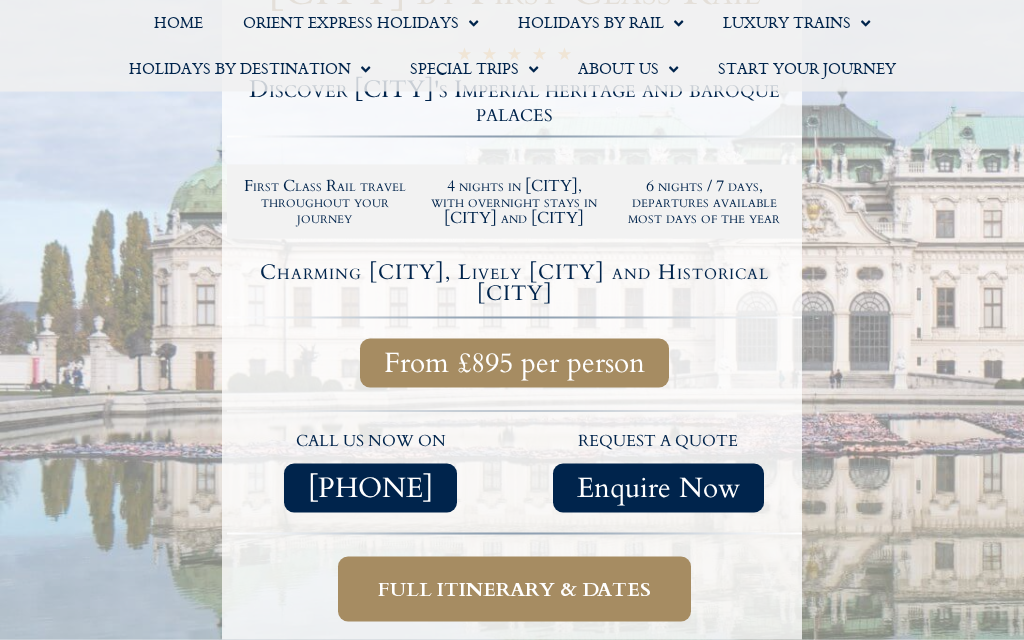 scroll, scrollTop: 0, scrollLeft: 0, axis: both 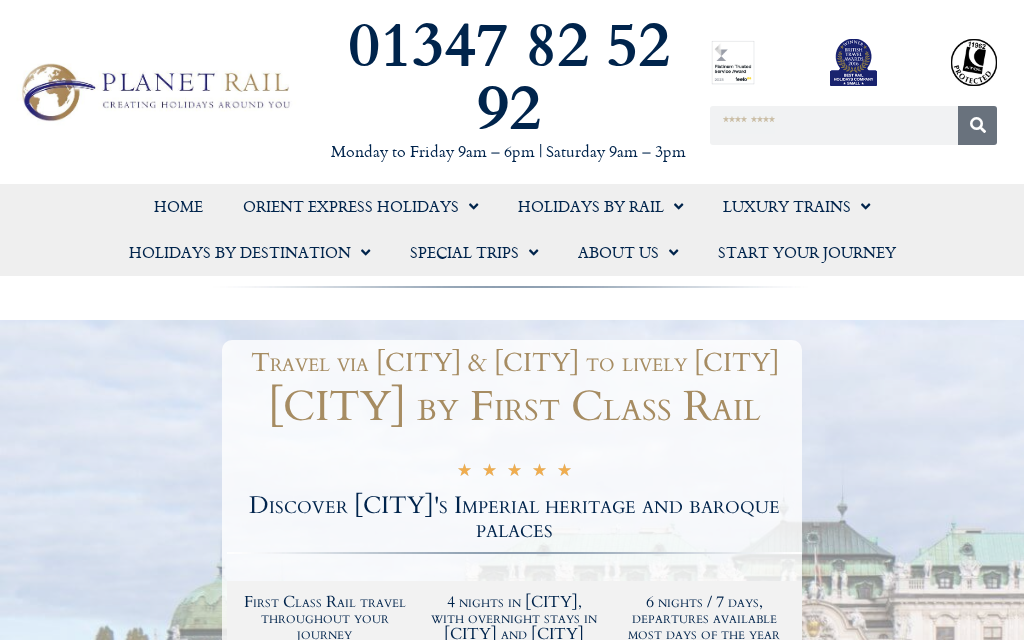 click 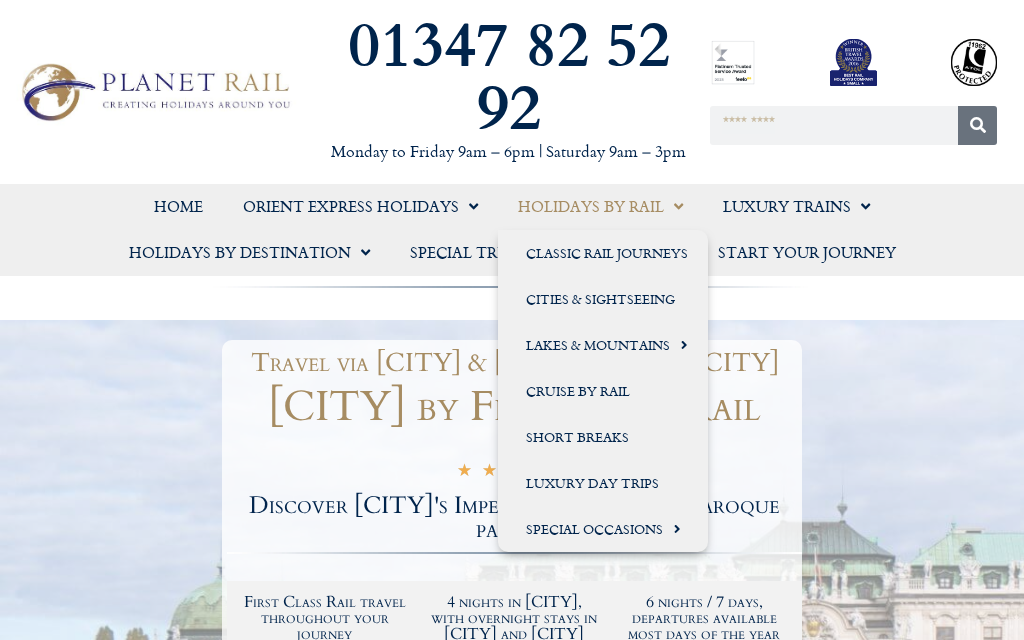 click on "Lakes & Mountains" 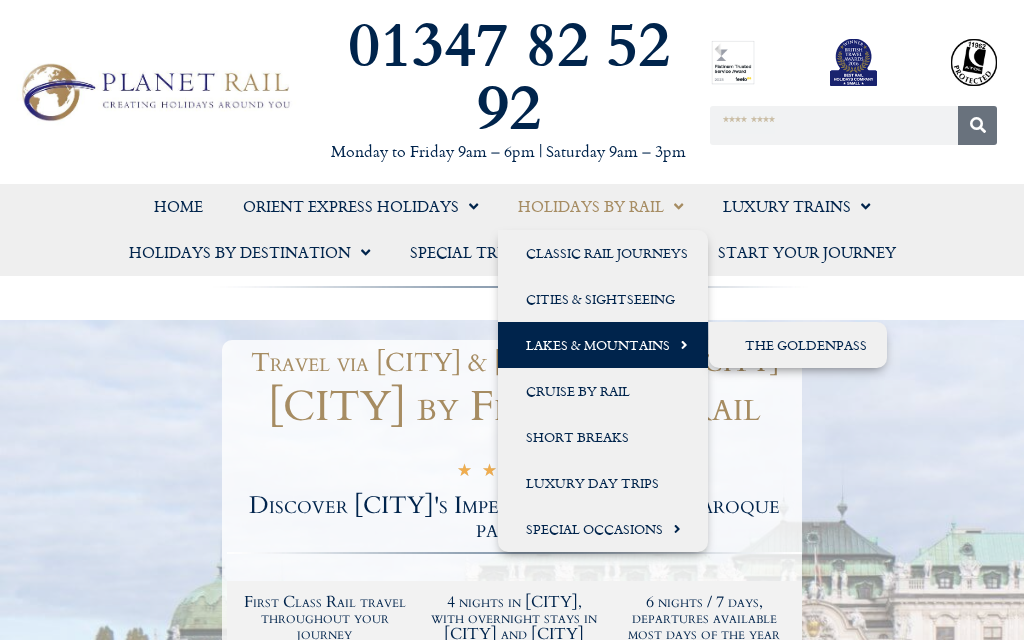 click on "The GoldenPass" 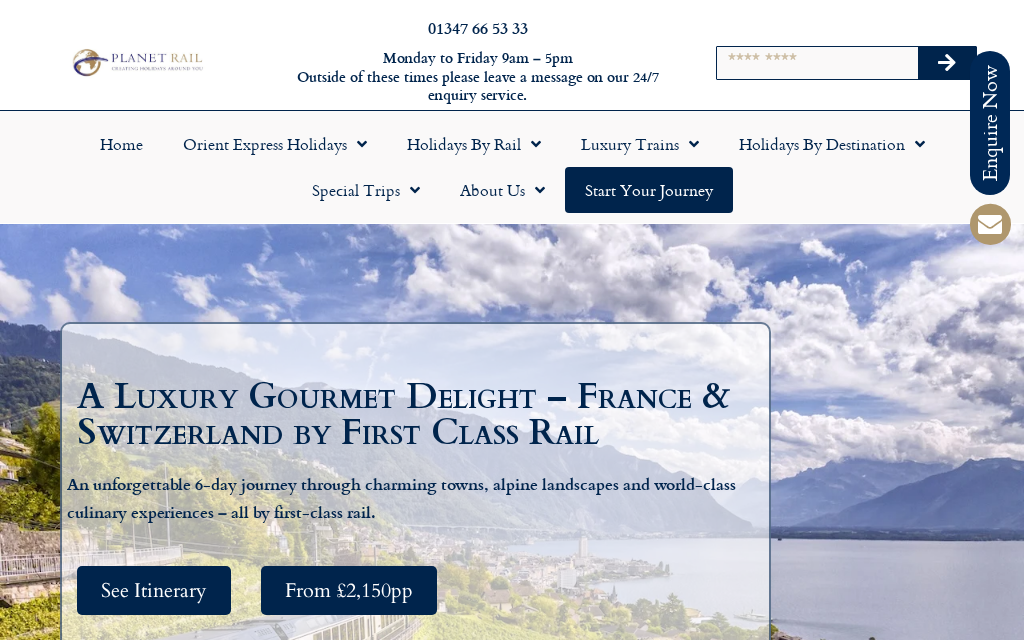 scroll, scrollTop: 0, scrollLeft: 0, axis: both 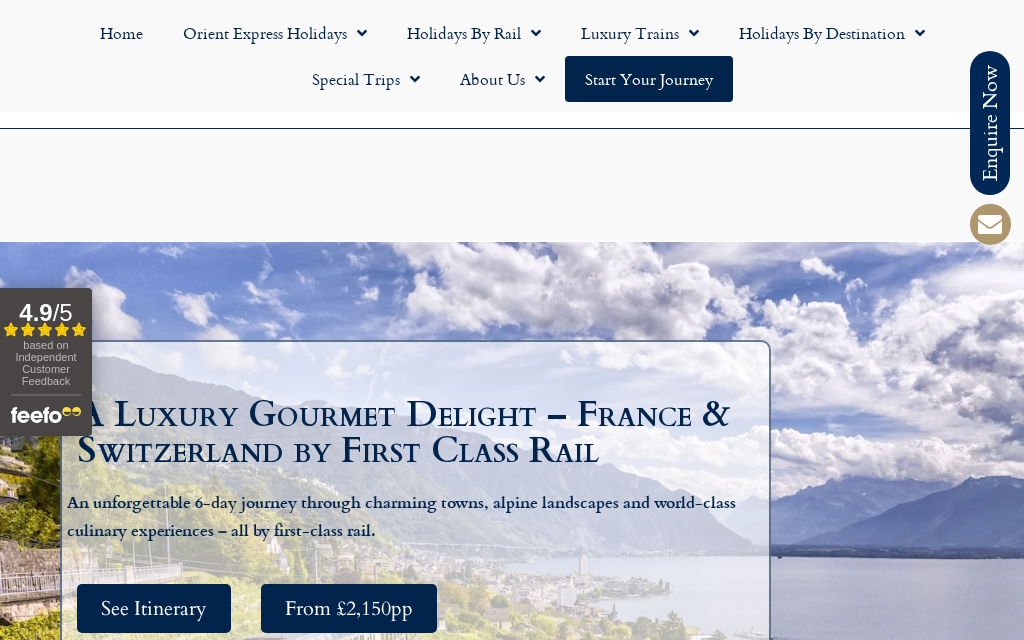 click on "See Itinerary" at bounding box center [154, 608] 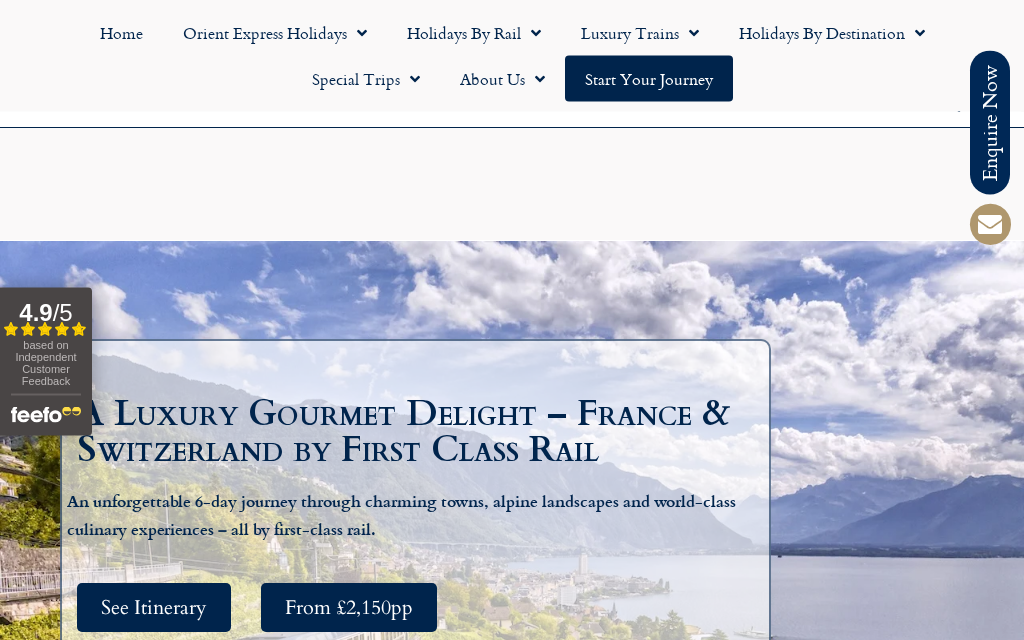 scroll, scrollTop: 3087, scrollLeft: 0, axis: vertical 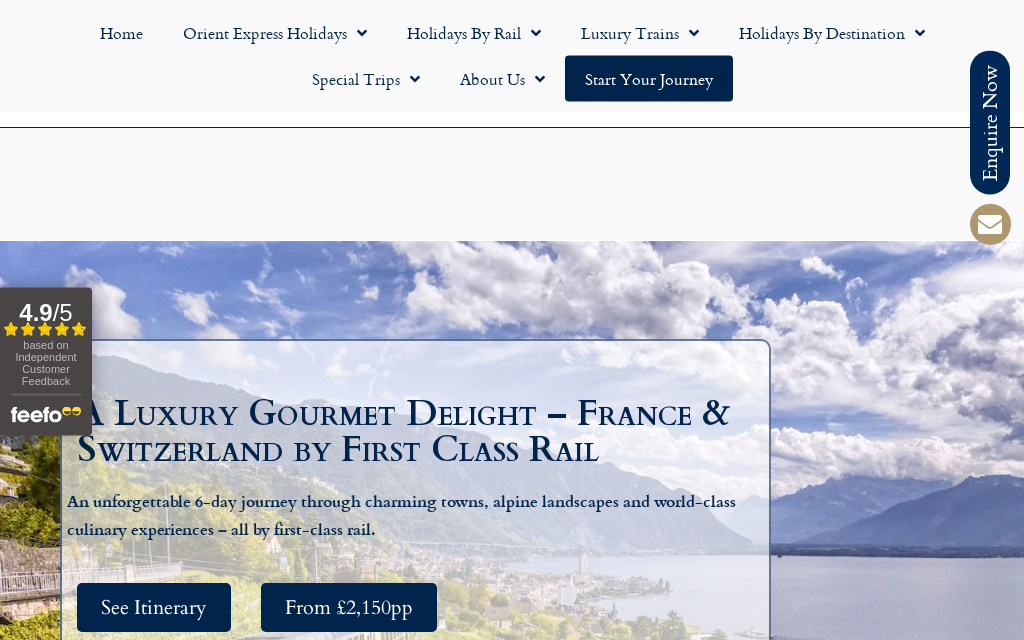 click on "Day 2 – Colmar" at bounding box center [512, 3228] 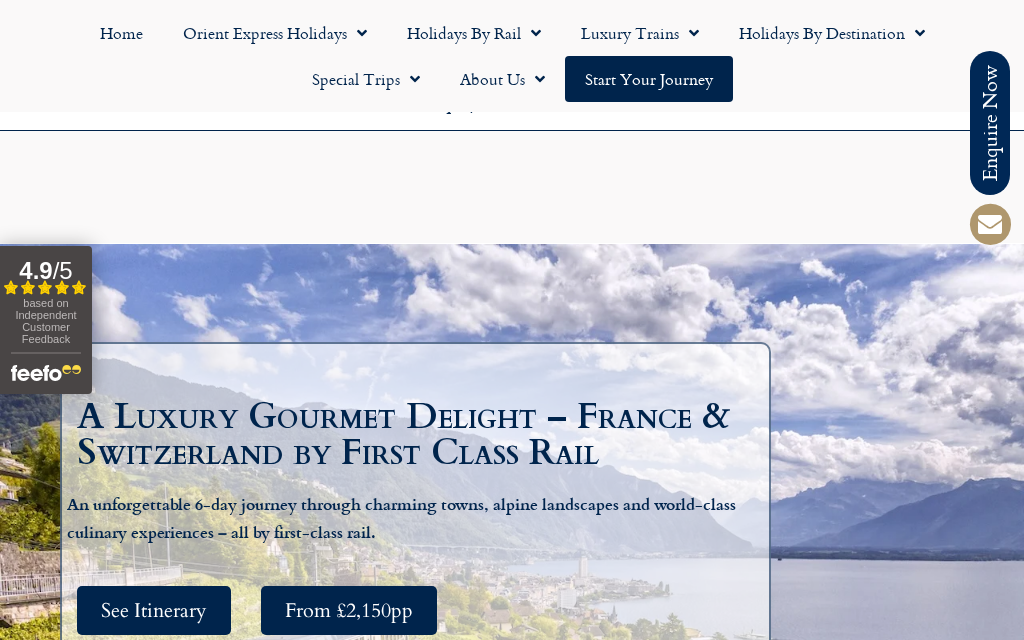 scroll, scrollTop: 0, scrollLeft: 0, axis: both 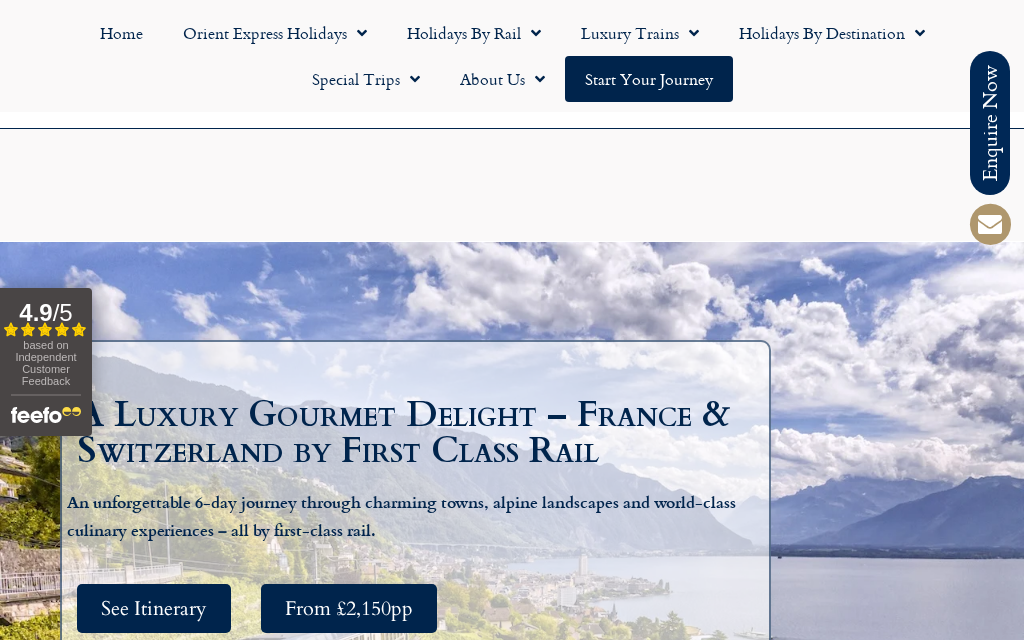 click on "Day 3 – Colmar to Lenk" at bounding box center (512, 3332) 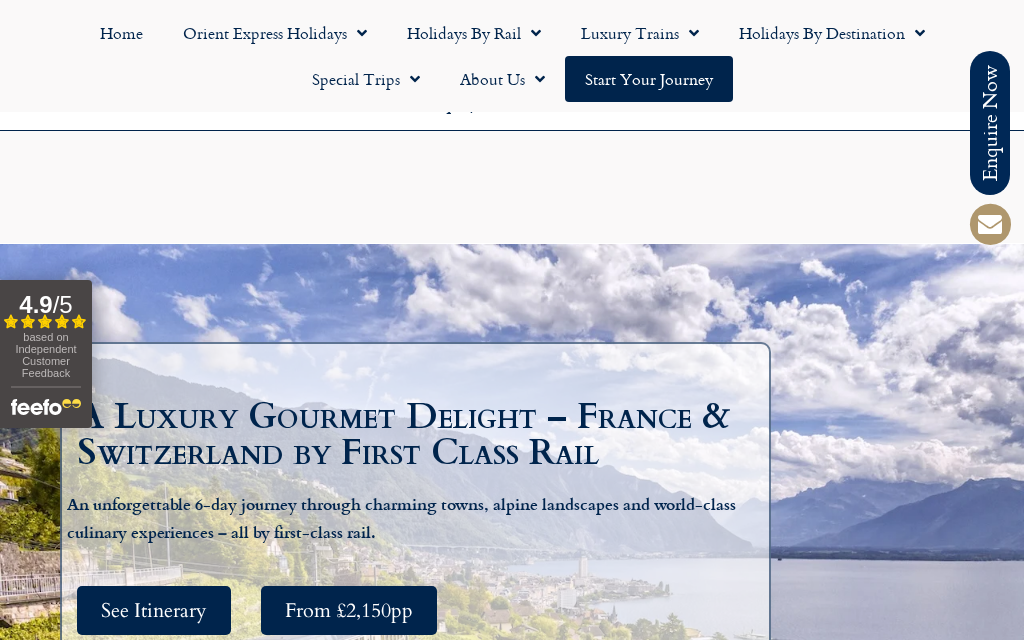 scroll, scrollTop: -1, scrollLeft: 0, axis: vertical 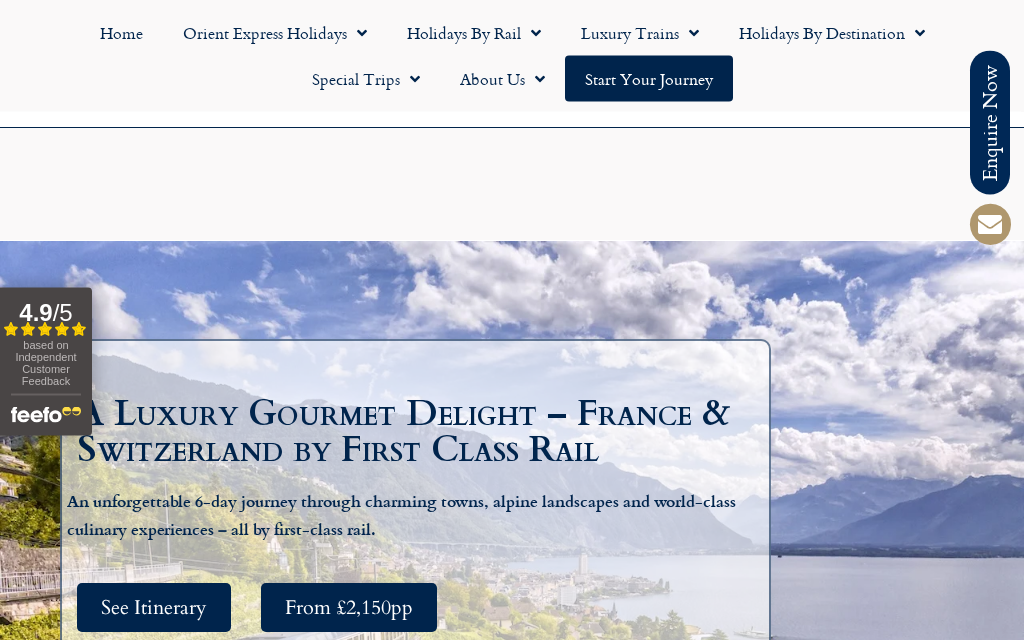 click on "Day 4 – Lenk & Alpine Experiences" at bounding box center [512, 3356] 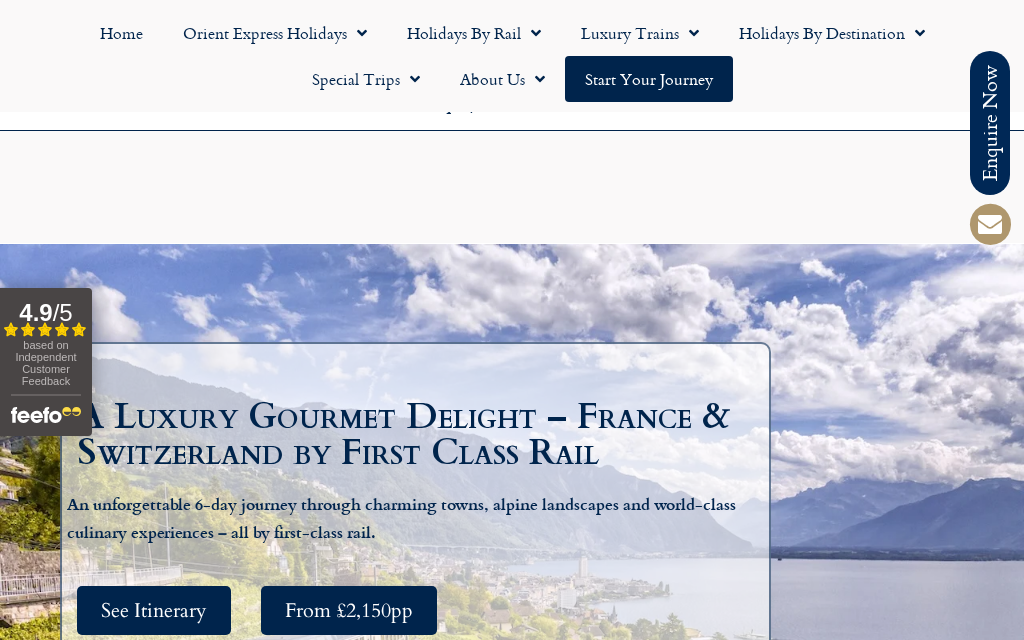 scroll, scrollTop: -1, scrollLeft: 0, axis: vertical 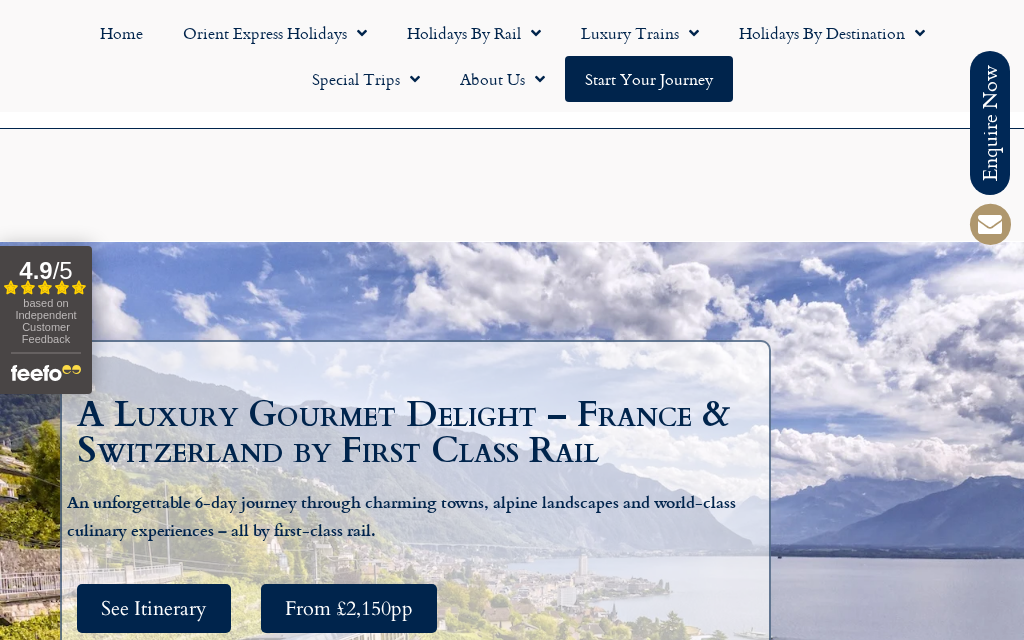 click on "Day 4 – Lenk & Alpine Experiences" at bounding box center [512, 2932] 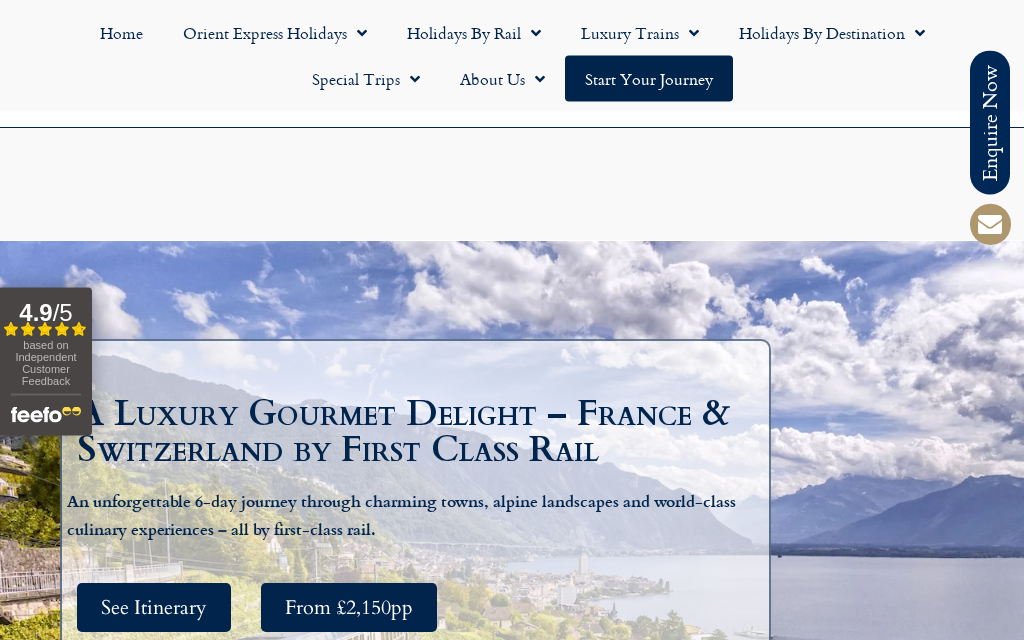 click on "Day 5 - GoldenPass Line to Vevey" at bounding box center [512, 4126] 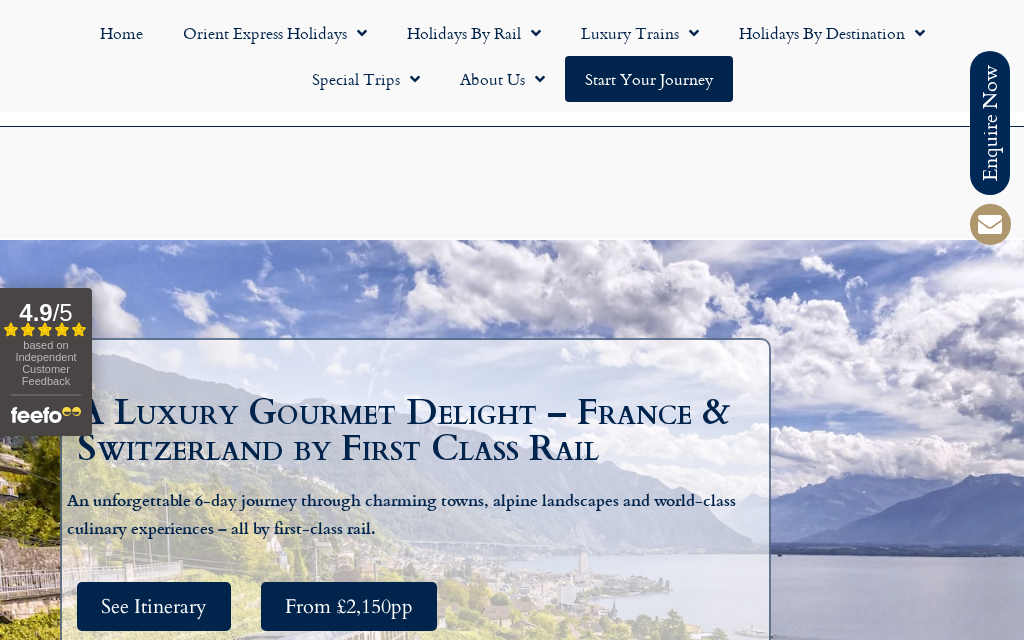 scroll, scrollTop: 2, scrollLeft: 0, axis: vertical 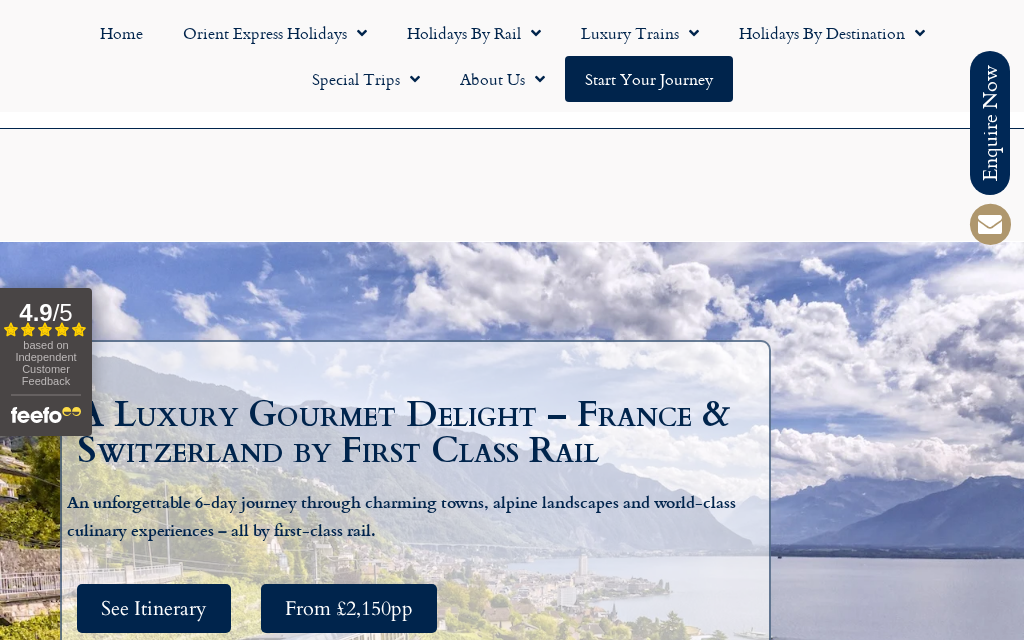 click on "Day 6 – Vevey & Lavaux" at bounding box center (512, 4595) 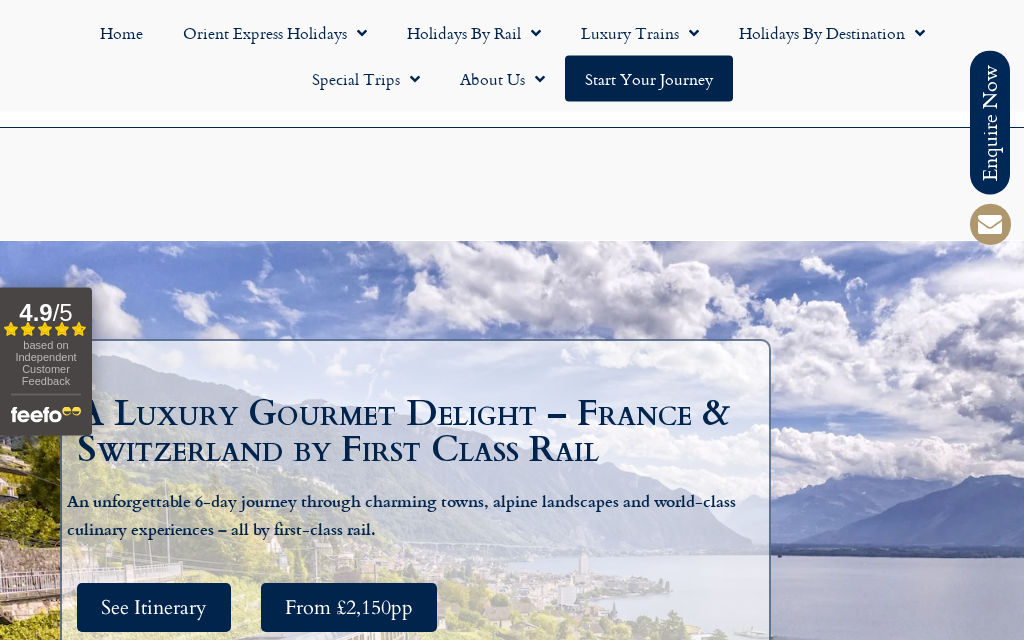 scroll, scrollTop: 4442, scrollLeft: 0, axis: vertical 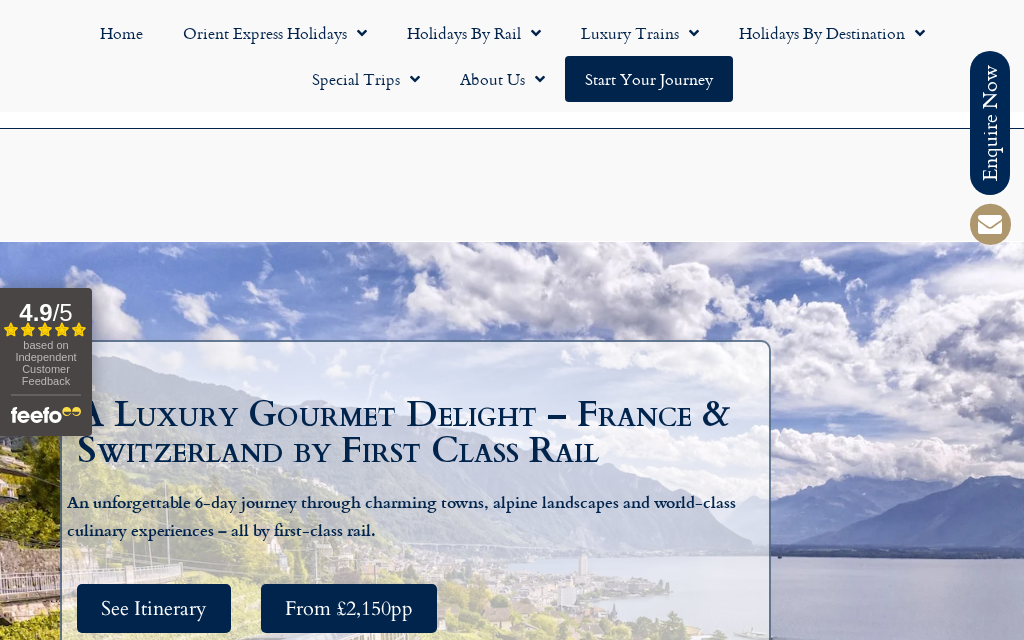 click on "Day 7 – Vevey to London" at bounding box center (512, 4593) 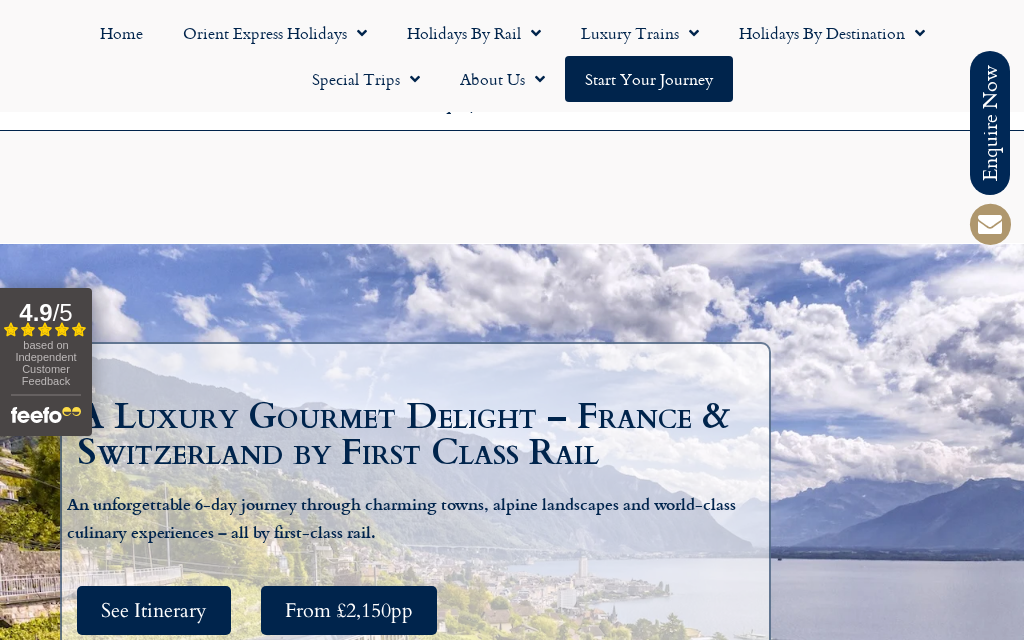 scroll, scrollTop: -2, scrollLeft: 0, axis: vertical 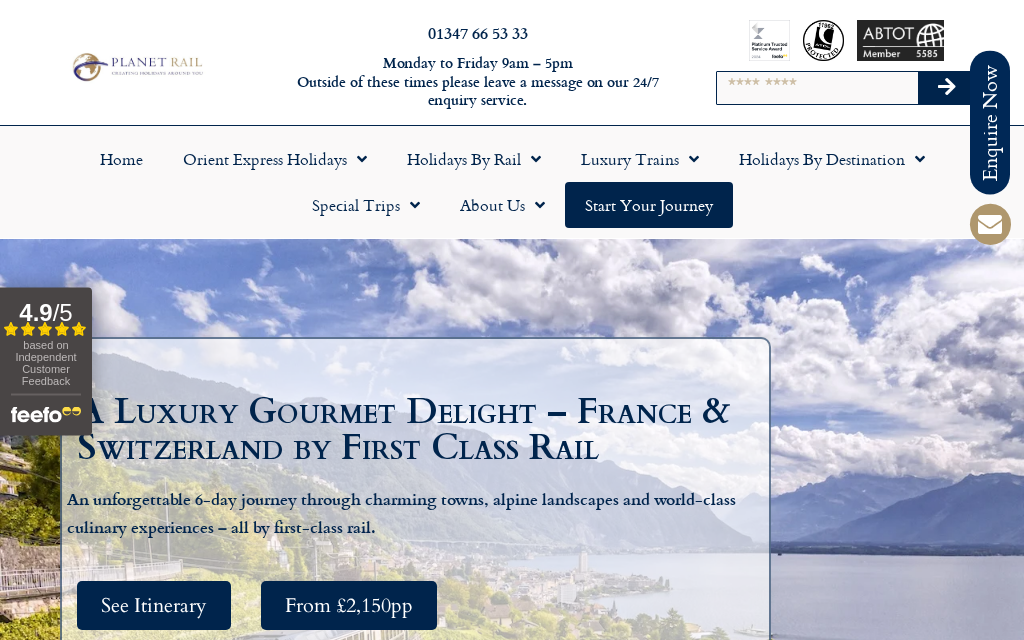 click on "From £2,150pp" at bounding box center [349, 606] 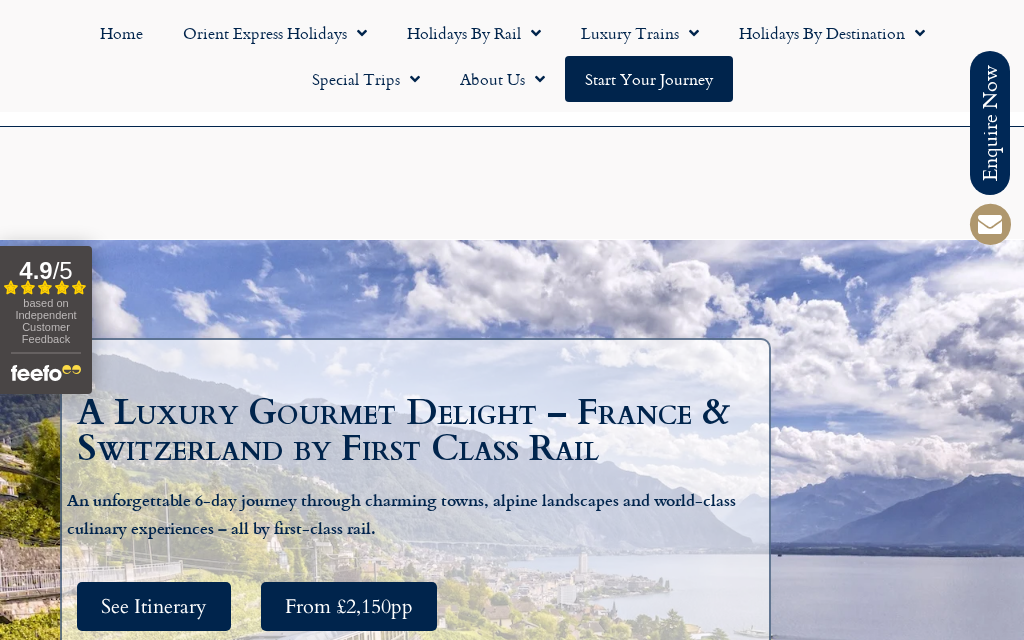 scroll, scrollTop: 0, scrollLeft: 0, axis: both 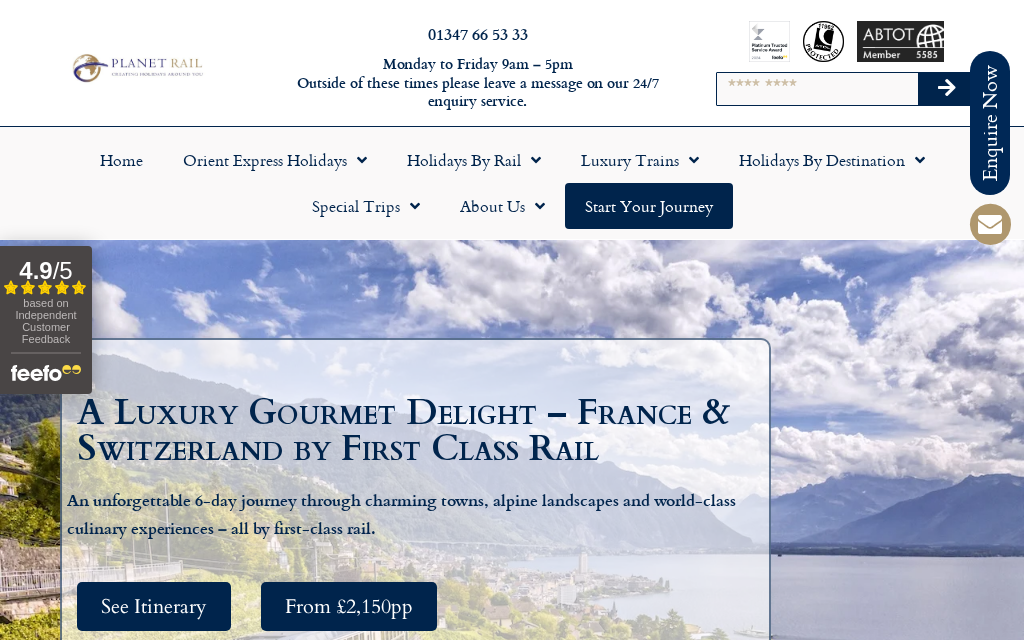 click on "Holidays by Rail" 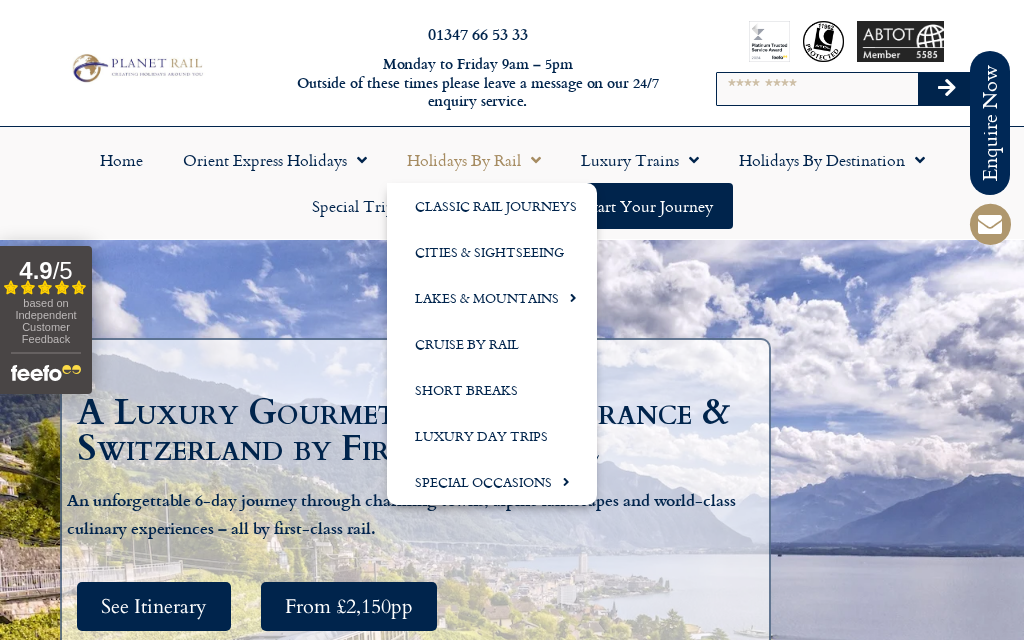 click on "Short Breaks" 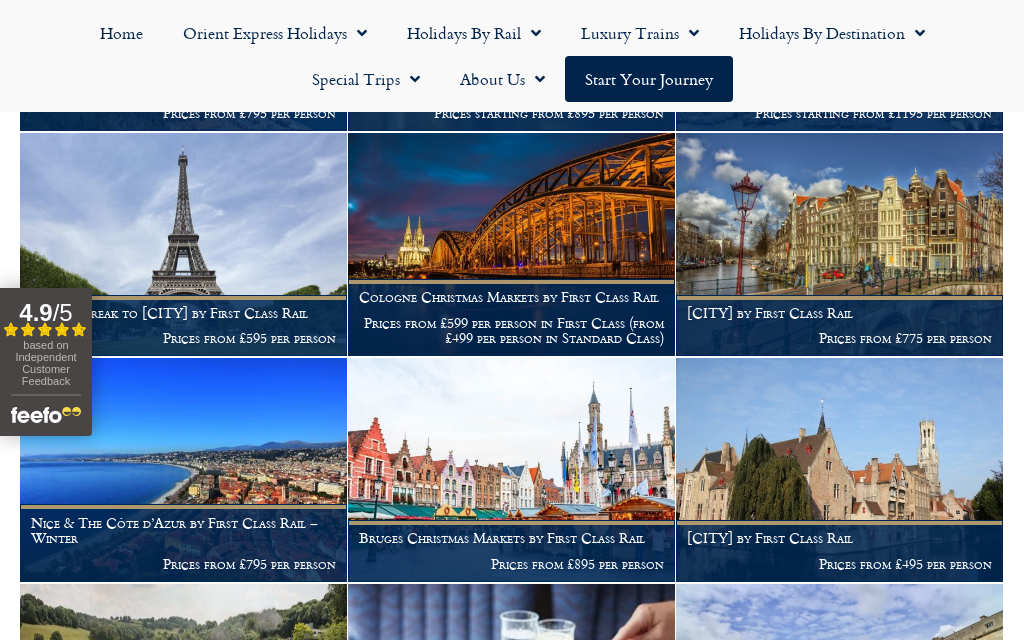 scroll, scrollTop: 2428, scrollLeft: 0, axis: vertical 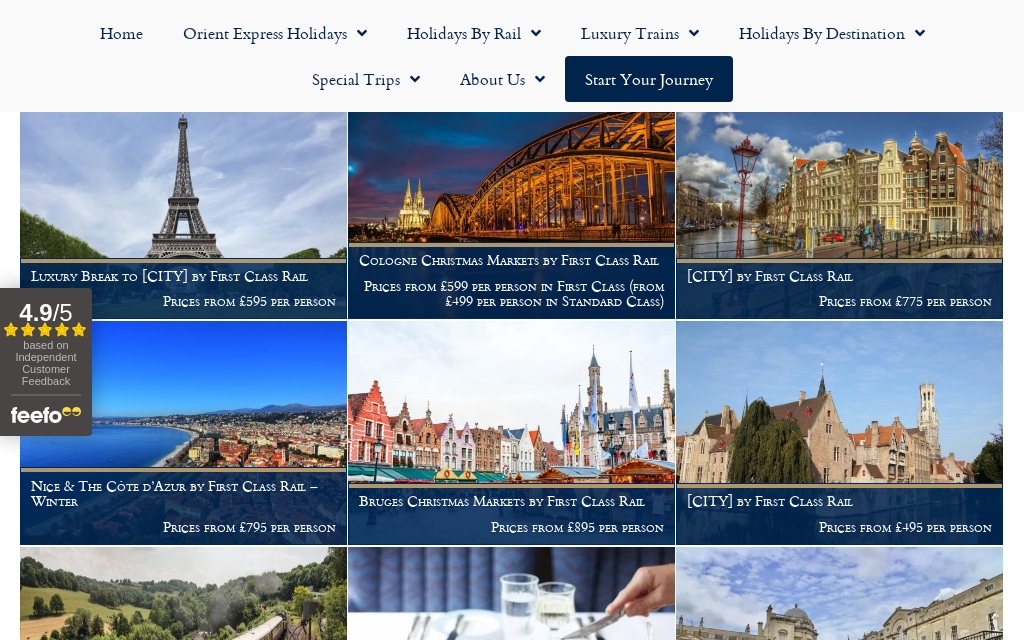 click on "Short Breaks
Our growing programme of short breaks includes a holiday to incomparable Paris by First Class rail and staying in the stylish, perfectly located Hotel Mayfair. Why not head for the Roman city of Verona, where you can enjoy the spectacular experience of the Opera festival at its incomparable arena or the medieval gem of Bruges, the ‘Venice of the North’, which will charm you with its criss-cross of picturesque canals. All of our carefully selected short break destinations are accessible within as little as one day.
Enquire Now
Belmond Britannic Explorer – London To The Lake District – 3 night Journey
Prices from £6,795 per person
Belmond Britannic Explorer – London to Cornwall – 3 night Journey
Prices from £5,800 per person
Day Trip: Settle & Carlisle Steam Special on the Northern Belle (as seen on Channel 5)" at bounding box center (512, -687) 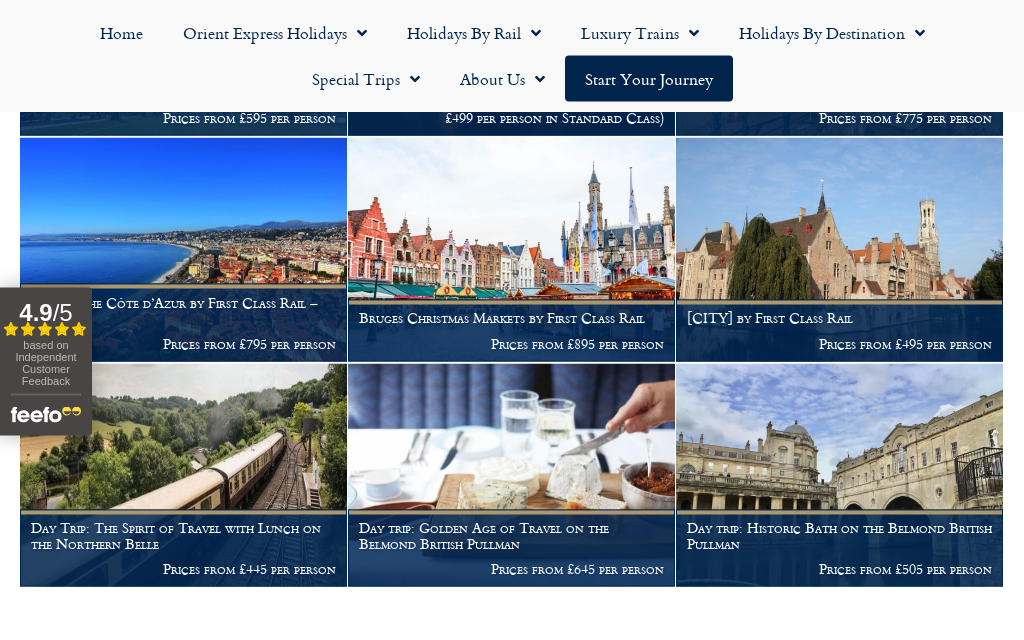 scroll, scrollTop: 2612, scrollLeft: 0, axis: vertical 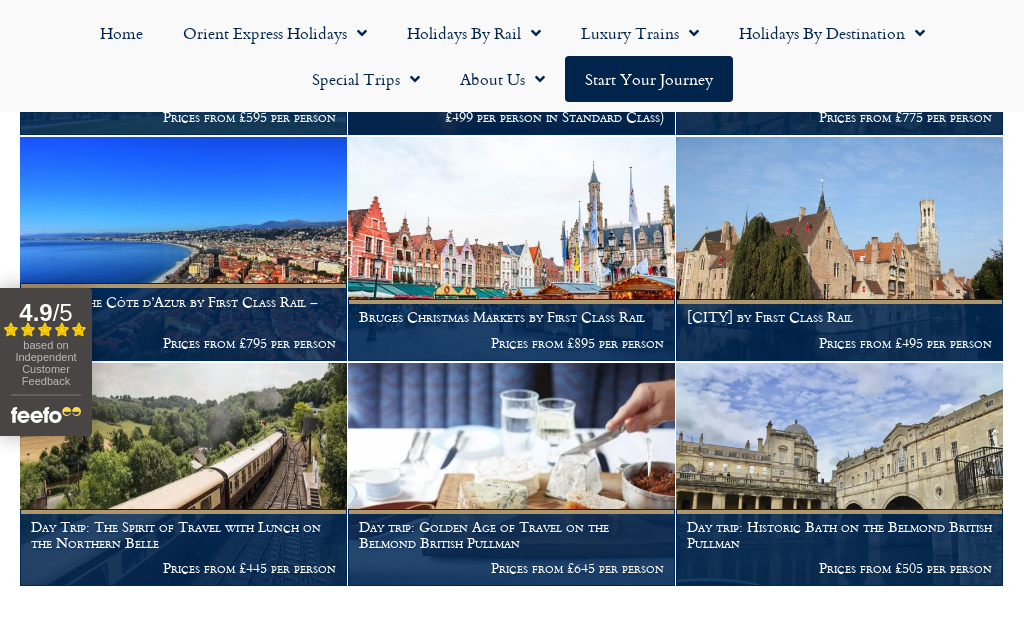 click at bounding box center [183, 474] 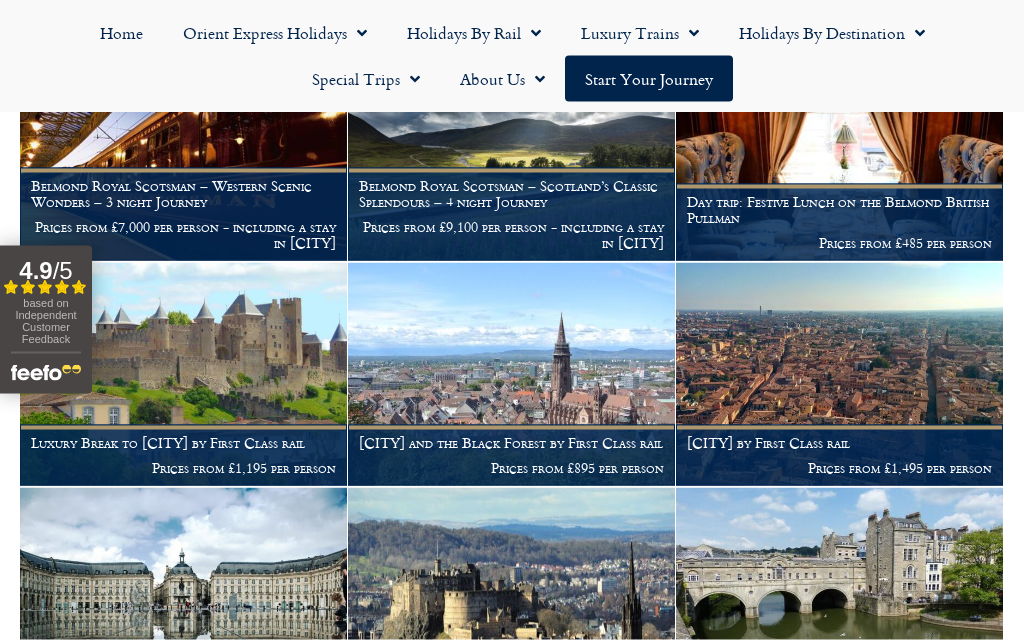 scroll, scrollTop: 1361, scrollLeft: 0, axis: vertical 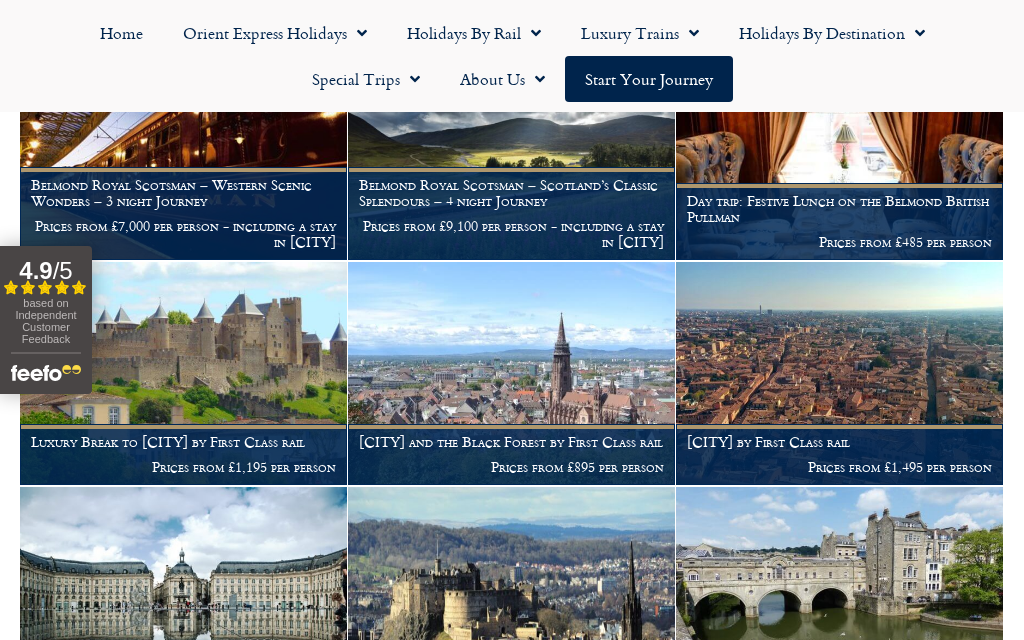 click on "based on Independent Customer Feedback" at bounding box center (45, 321) 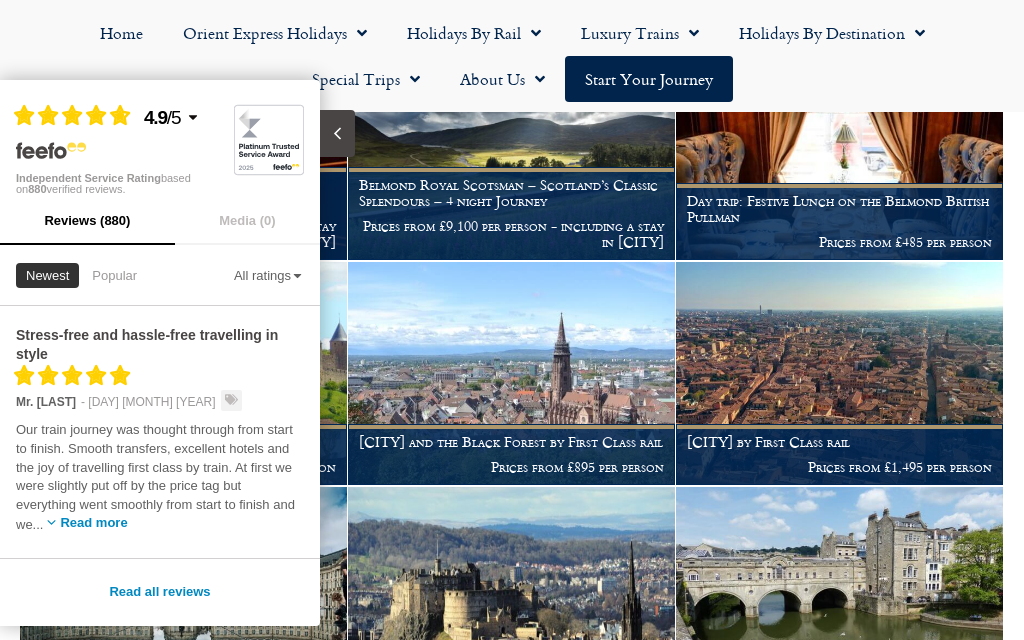 click 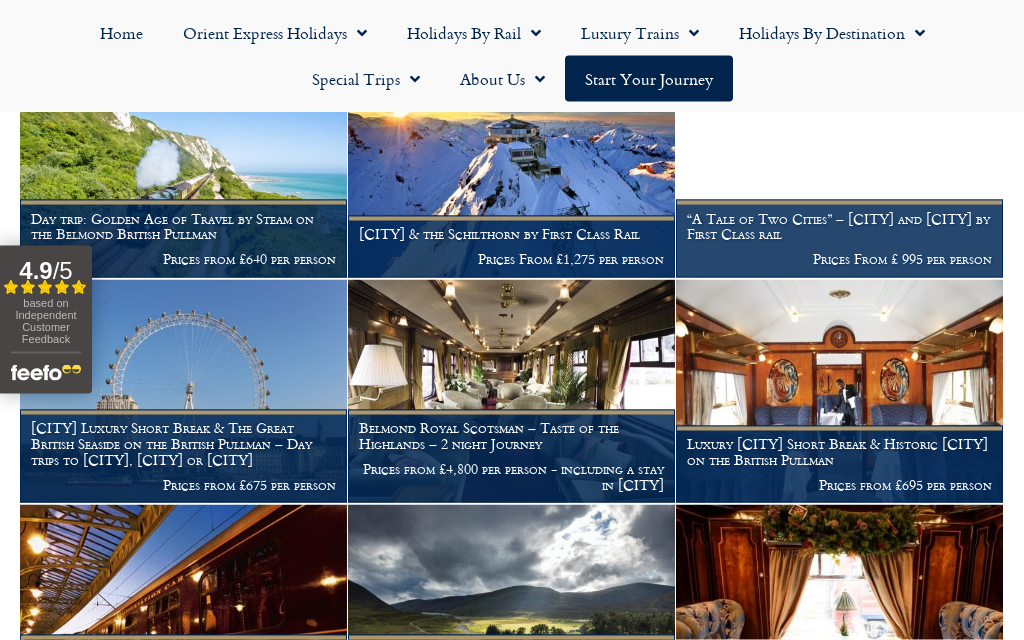 scroll, scrollTop: 894, scrollLeft: 0, axis: vertical 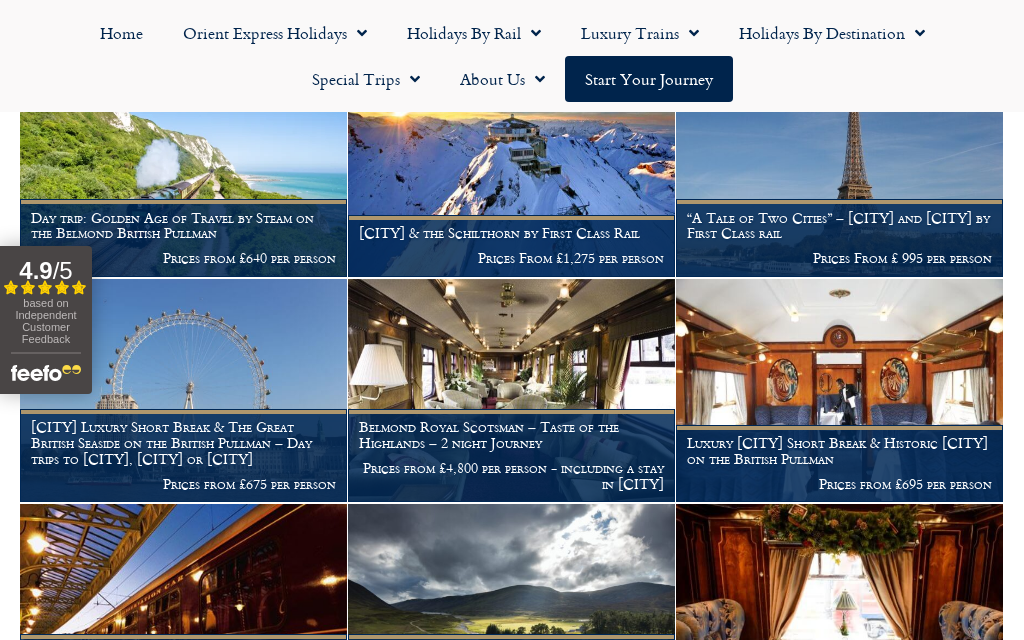 click at bounding box center [839, 390] 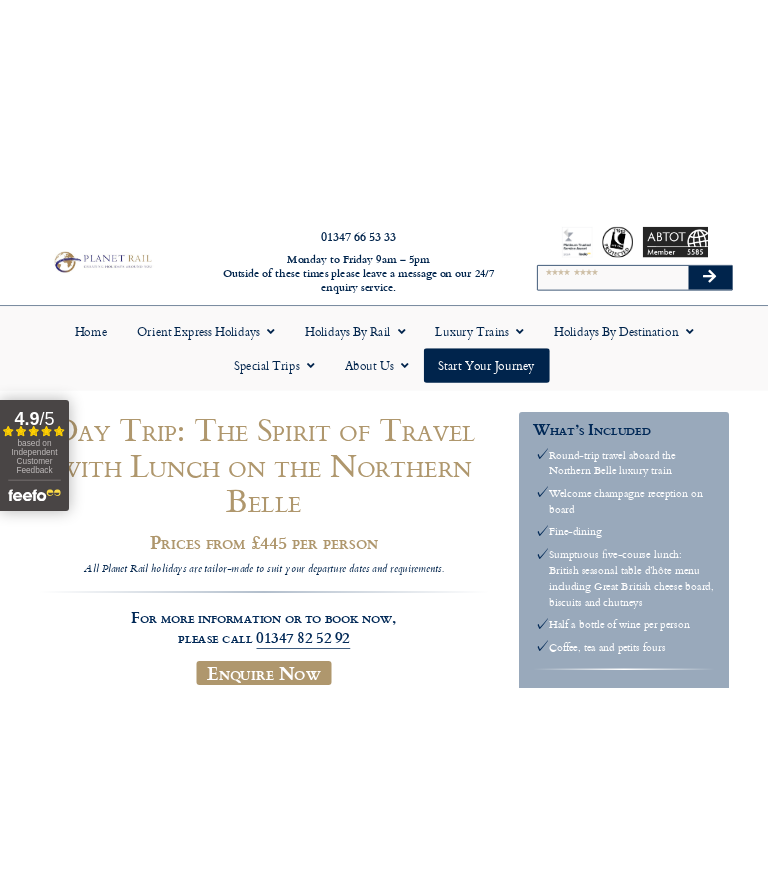 scroll, scrollTop: 20, scrollLeft: 0, axis: vertical 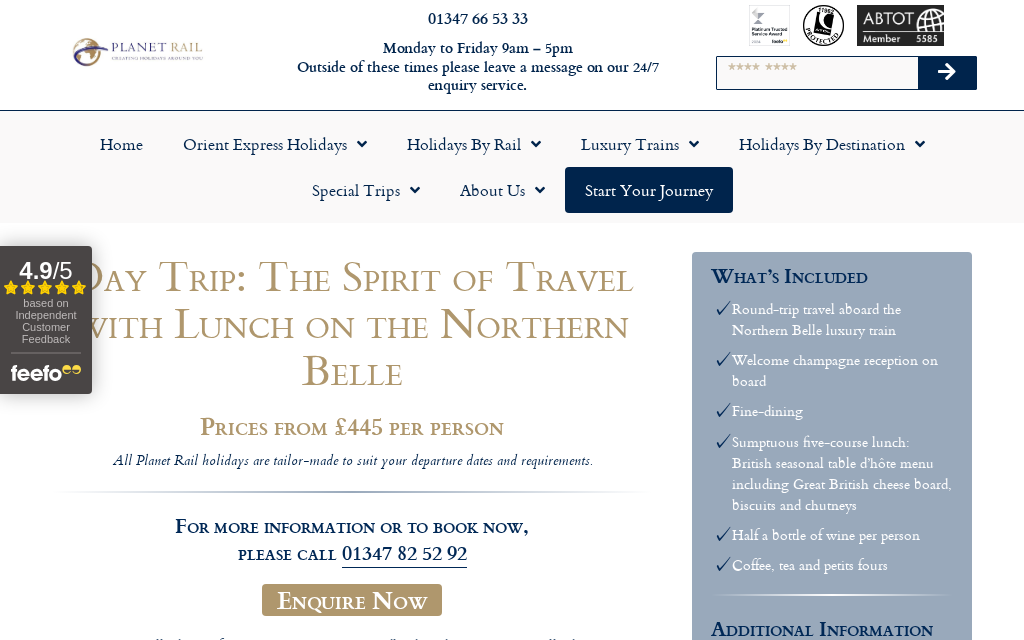 click on "based on Independent Customer Feedback" at bounding box center (45, 321) 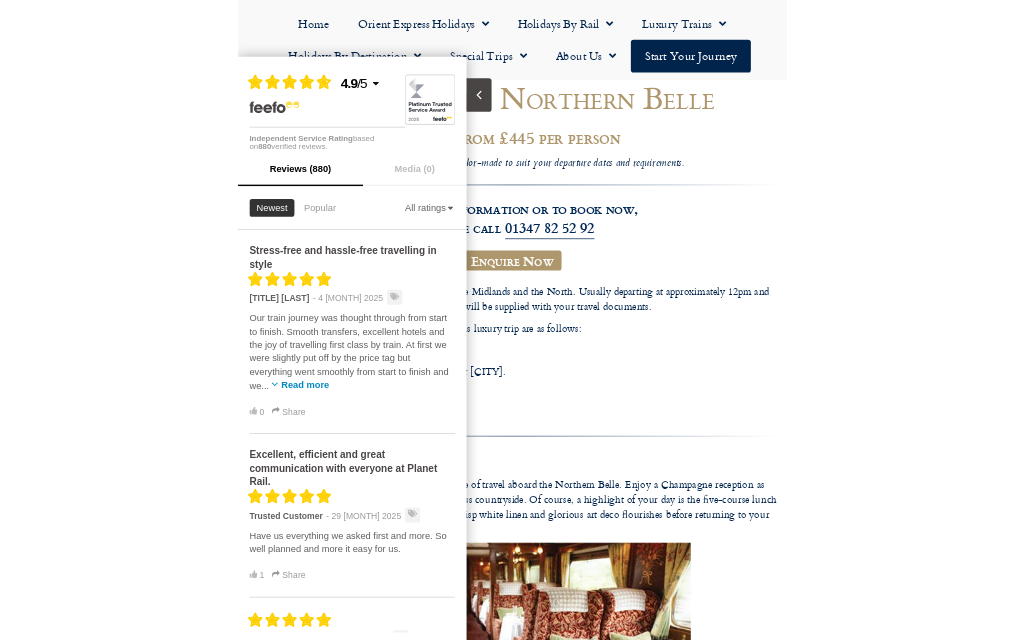 scroll, scrollTop: 222, scrollLeft: 0, axis: vertical 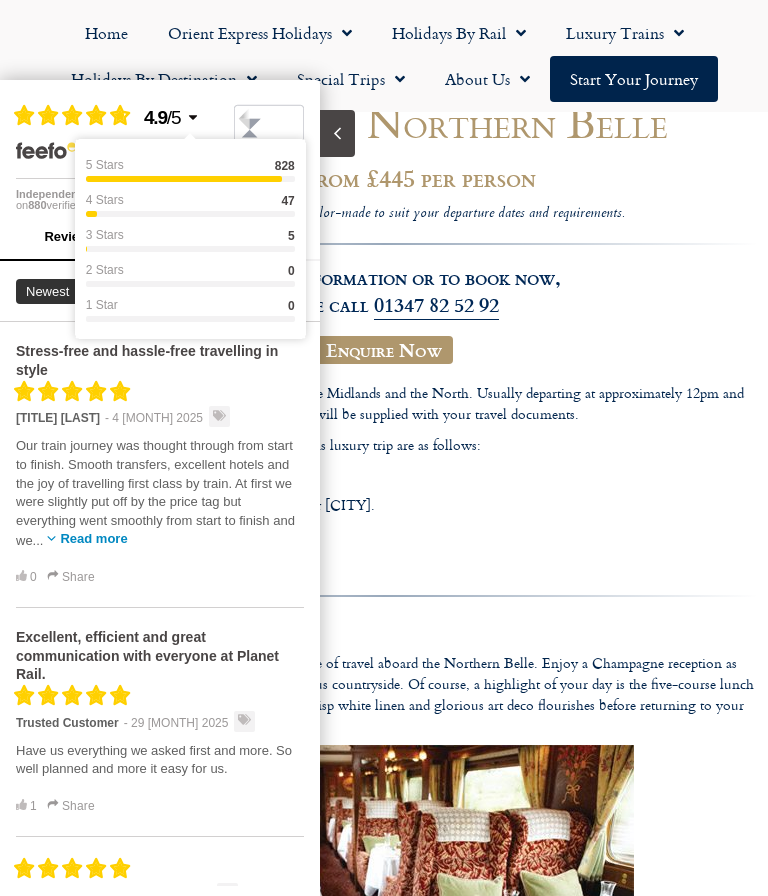 click on "4.9" at bounding box center [155, 117] 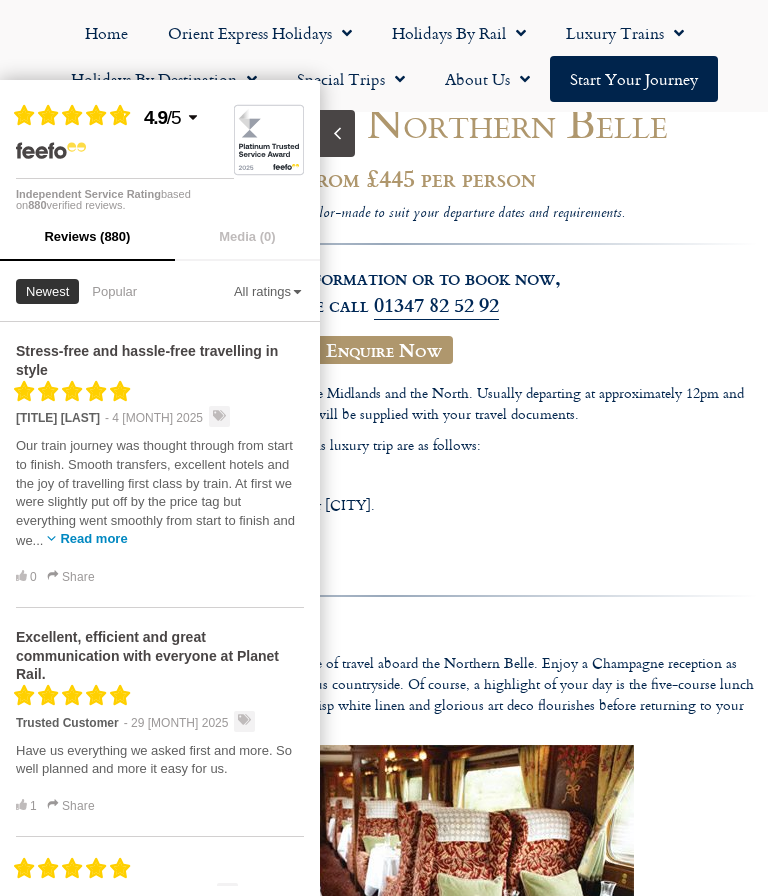 click on "Filled star Filled star Filled star Filled star Filled star [TITLE] [LAST] 4 [MONTH] 2025" at bounding box center (160, 404) 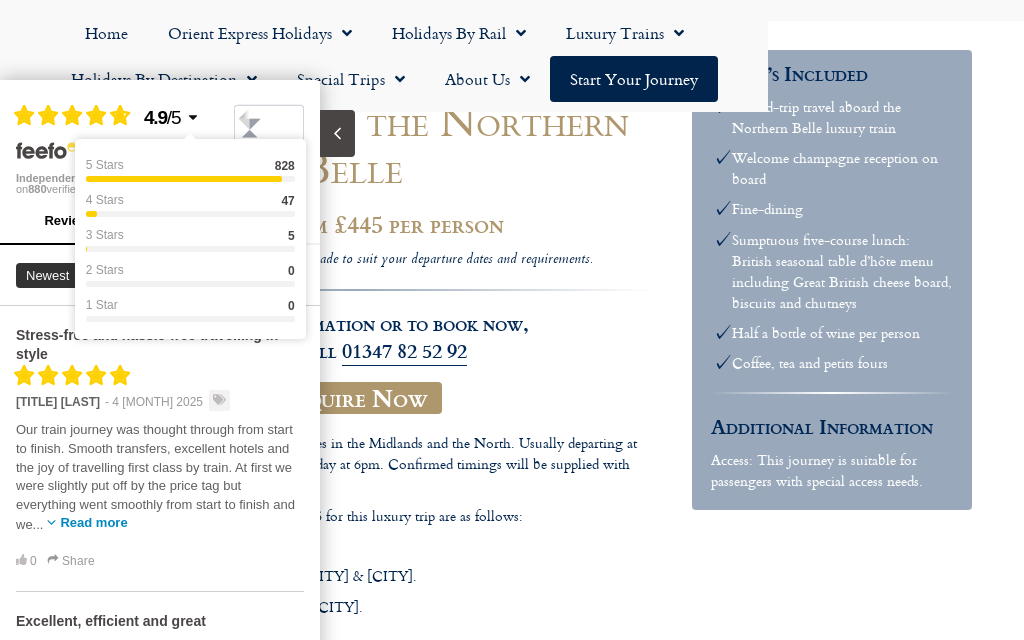 click 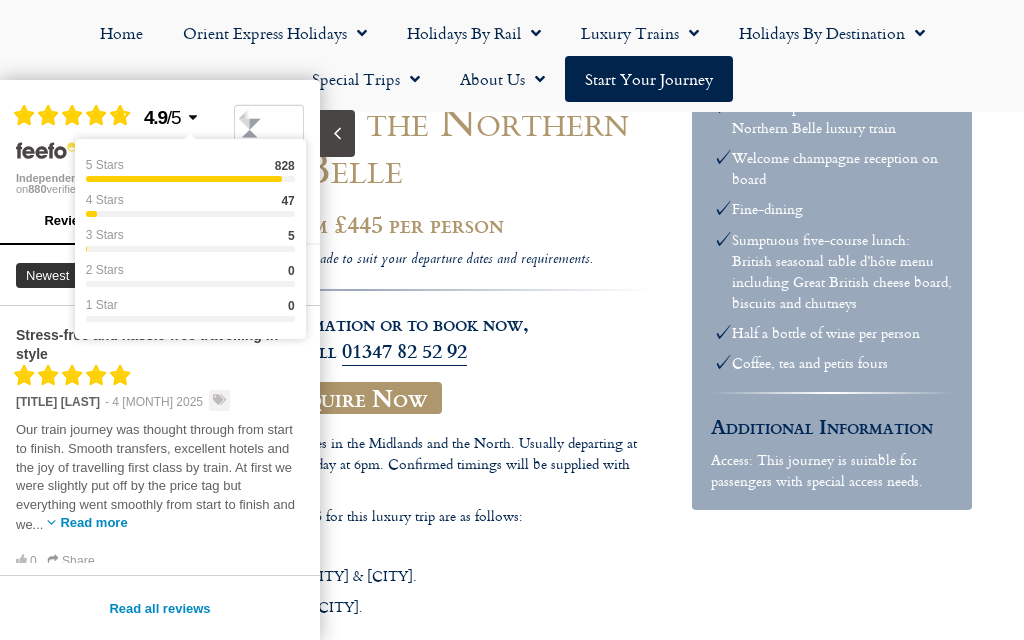 scroll, scrollTop: 245, scrollLeft: 0, axis: vertical 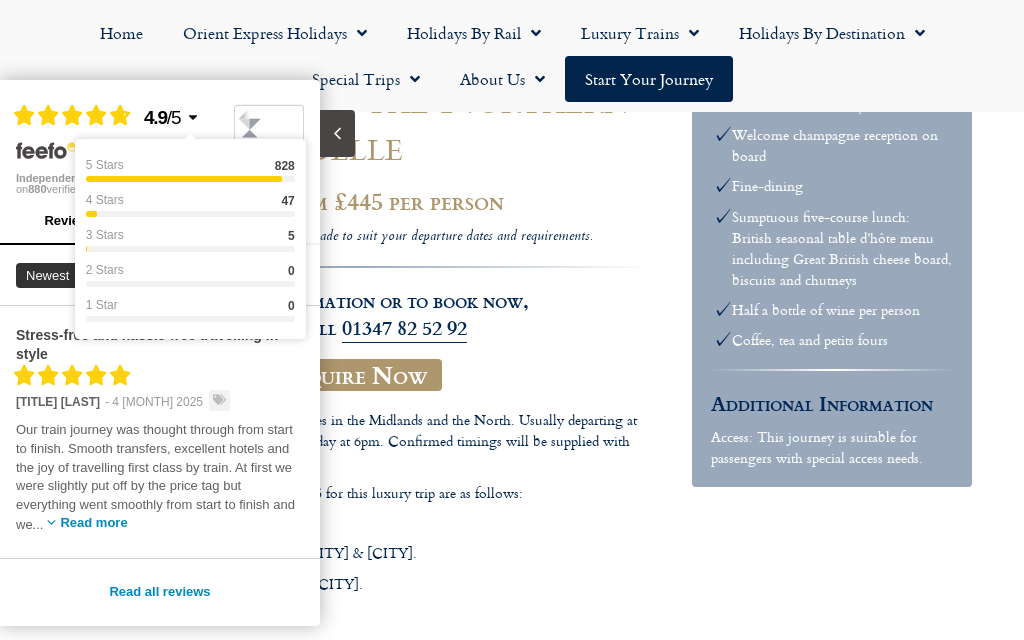 click on "Filled star Filled star Filled star Filled star Filled star Mr. Valentin 4 August 2025" at bounding box center (160, 388) 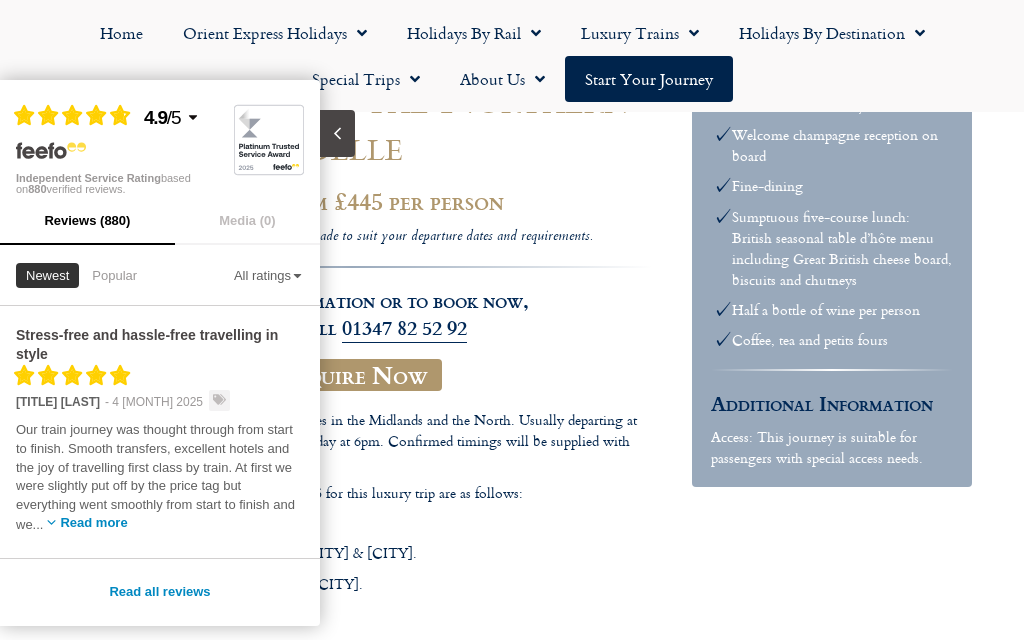 click on "Filled star Filled star Filled star Filled star Partial star 4.9 / 5 Independent Service Rating  based on  880  verified reviews. Reviews (880) Media (0) Newest Popular All ratings Stress-free and hassle-free travelling in style Filled star Filled star Filled star Filled star Filled star Mr. Valentin 4 August 2025 Our train journey was thought through from start to finish. Smooth transfers, excellent hotels and the joy of travelling first class by train. At first we were slightly put off by the price tag but everything went smoothly from start to finish and we... Read more 0 Share Excellent, efficient and great communication with everyone at Planet Rail. Filled star Filled star Filled star Filled star Filled star Trusted Customer 29 June 2025 Have us everything we asked first and more. So well planned and more it easy for us. 1 Share Filled star Filled star Filled star Filled star Filled star Keith Edwards 22 May 2025 Fantastic, what more can one say. 0 Share Impeccable arrangements, good to deal with Mr DRL" at bounding box center (160, 353) 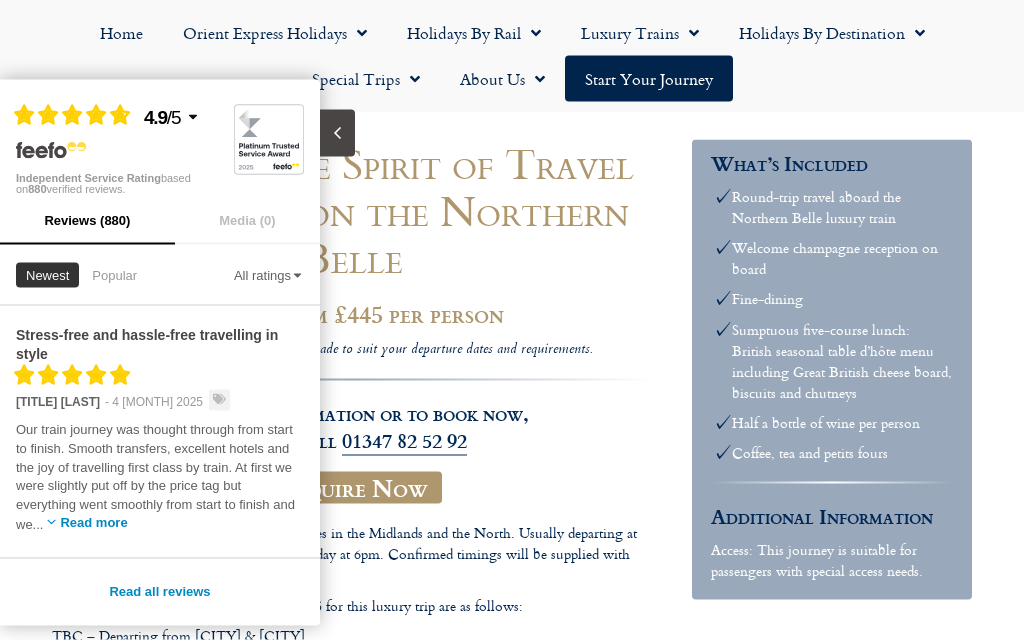 scroll, scrollTop: 133, scrollLeft: 0, axis: vertical 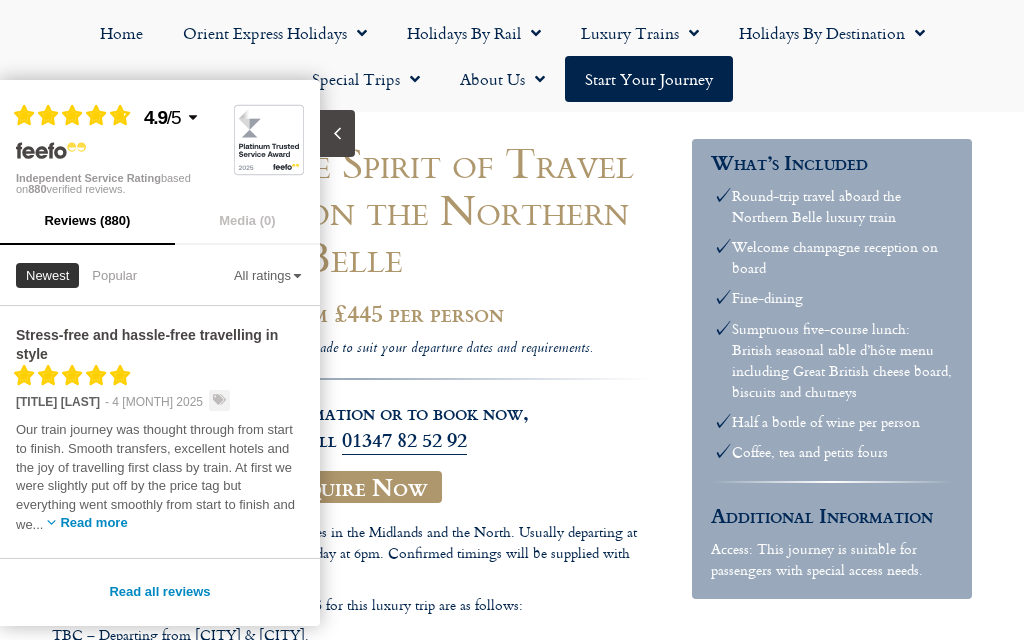 click at bounding box center [337, 133] 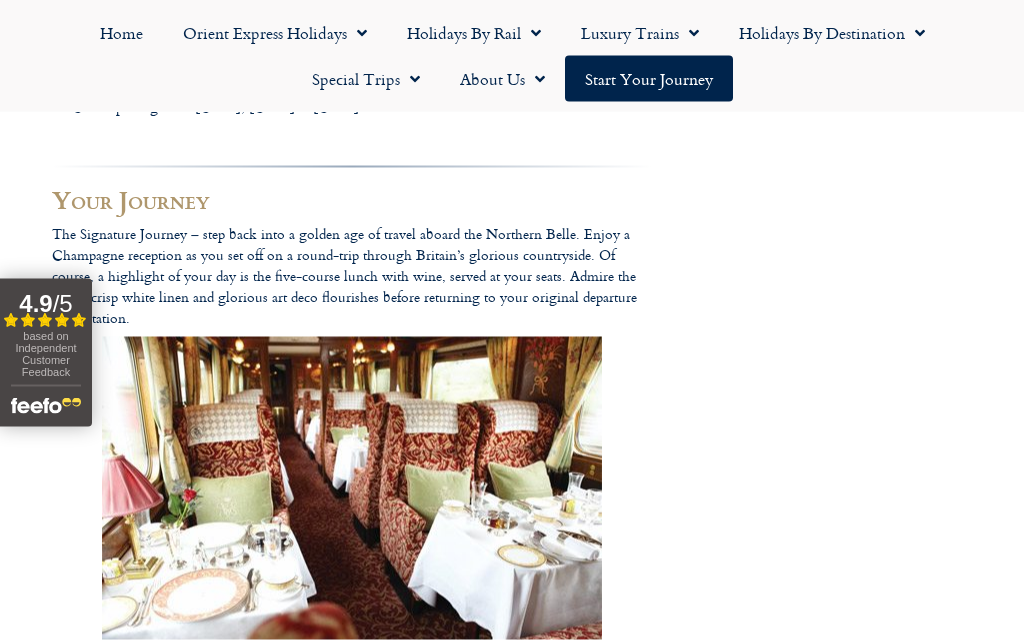 scroll, scrollTop: 709, scrollLeft: 0, axis: vertical 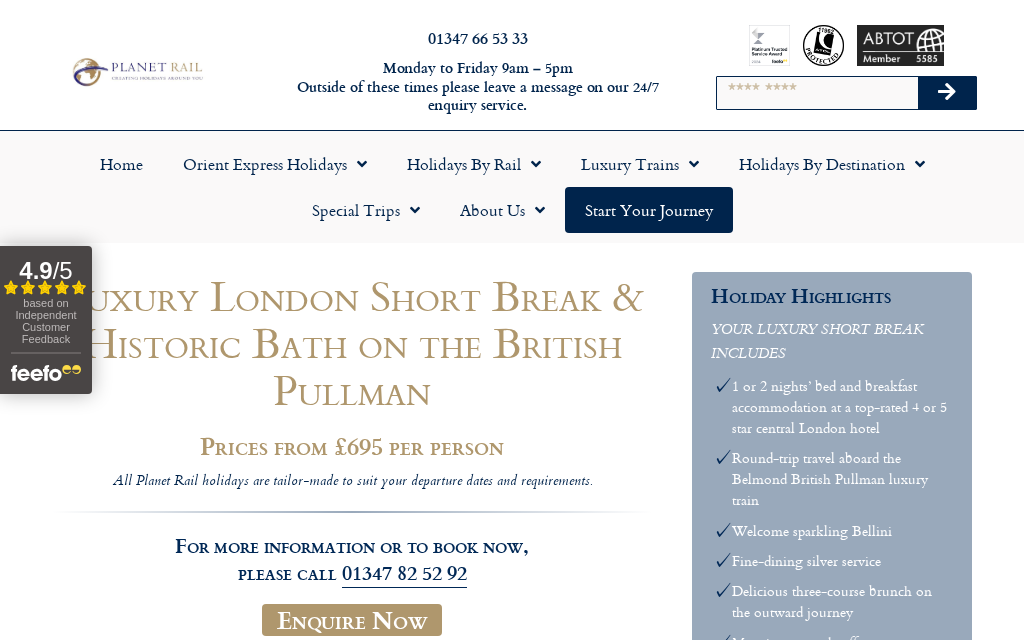 click on "Special Trips" 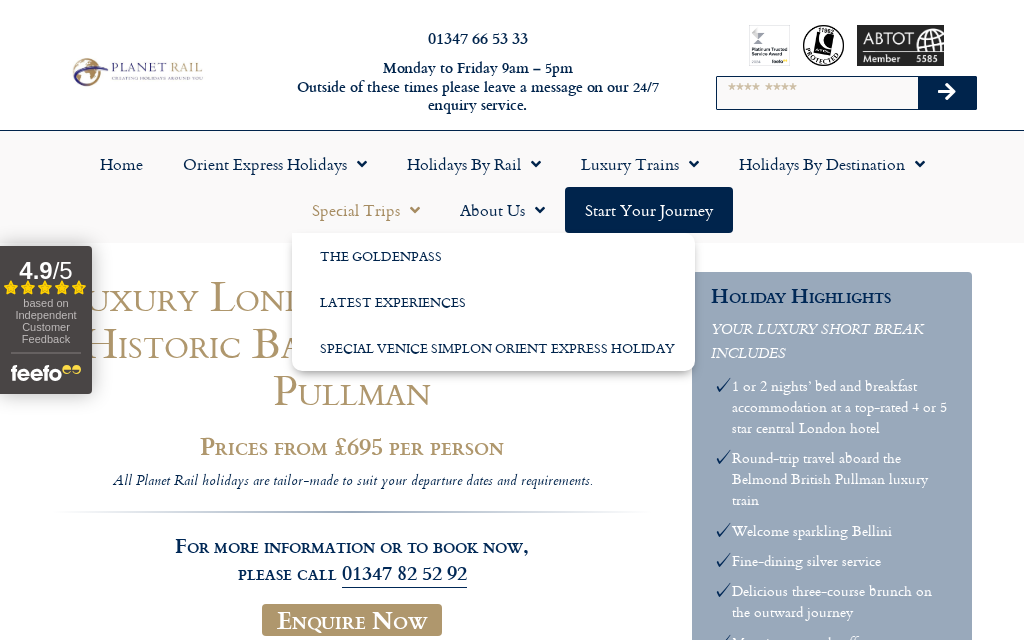 click on "Latest Experiences" 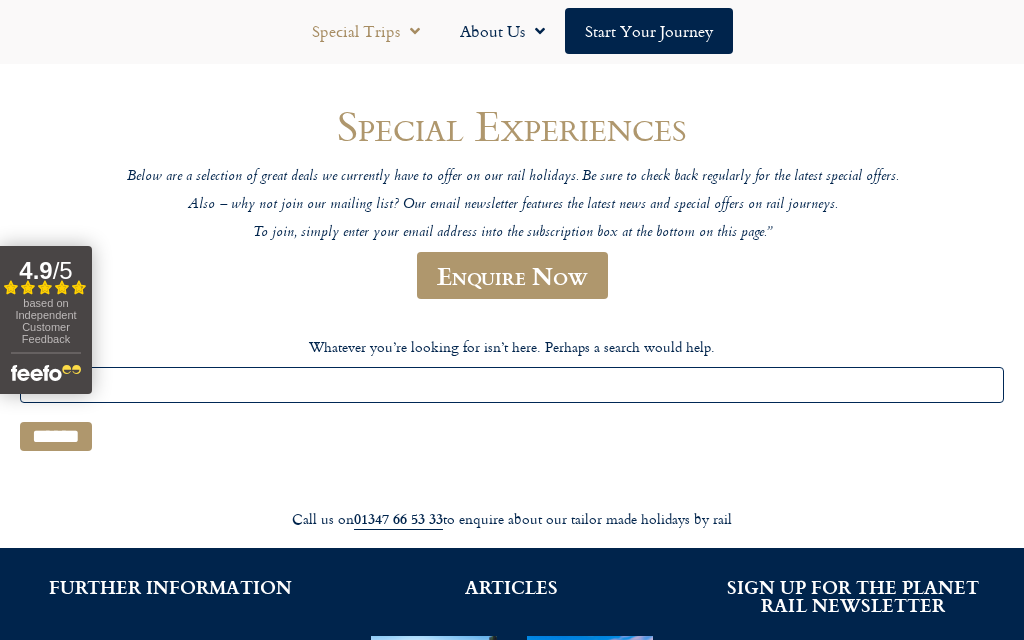 scroll, scrollTop: 0, scrollLeft: 0, axis: both 